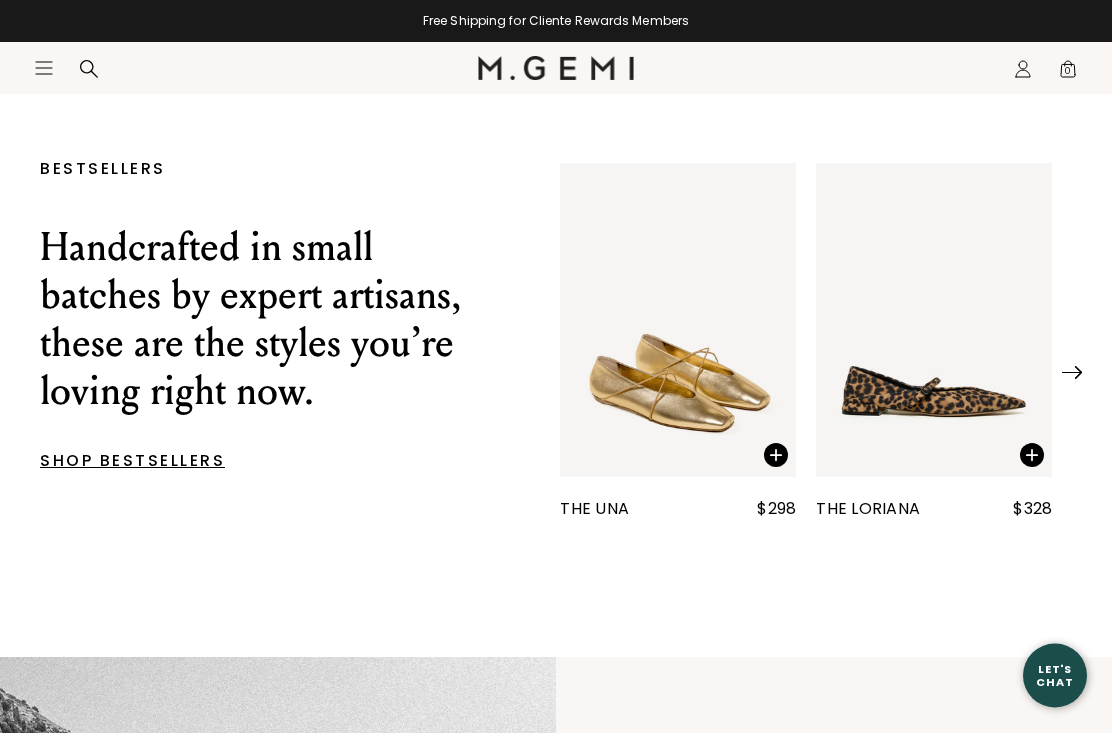 scroll, scrollTop: 596, scrollLeft: 0, axis: vertical 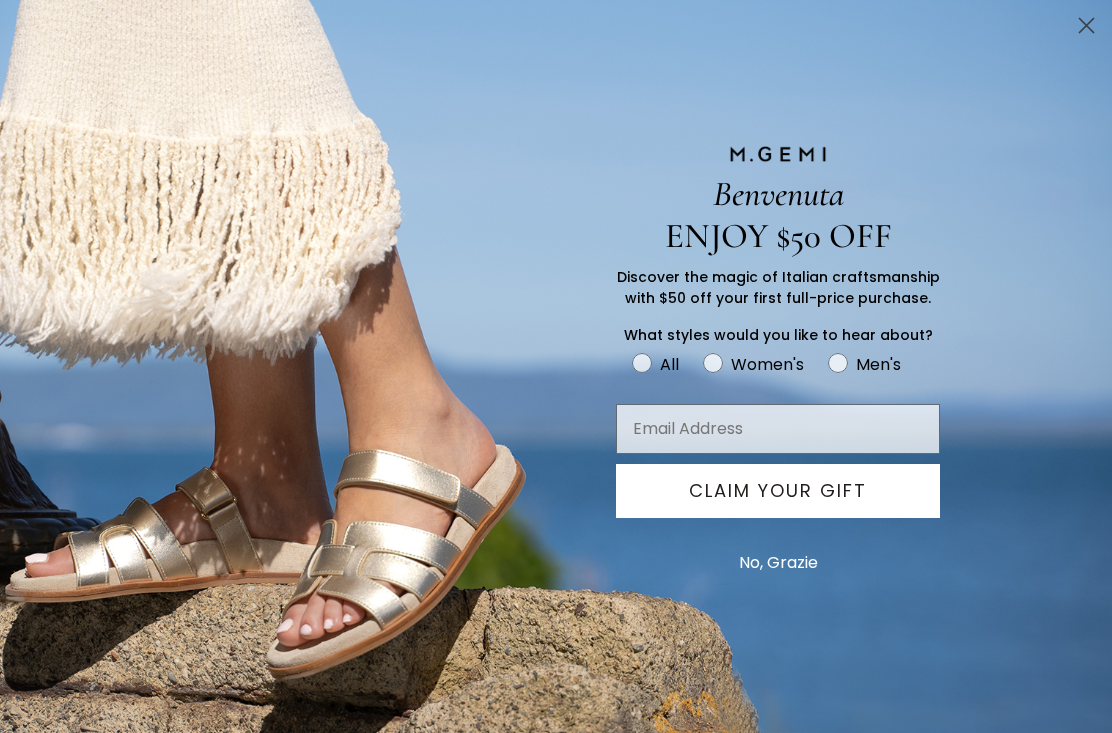 click on "Close dialog" 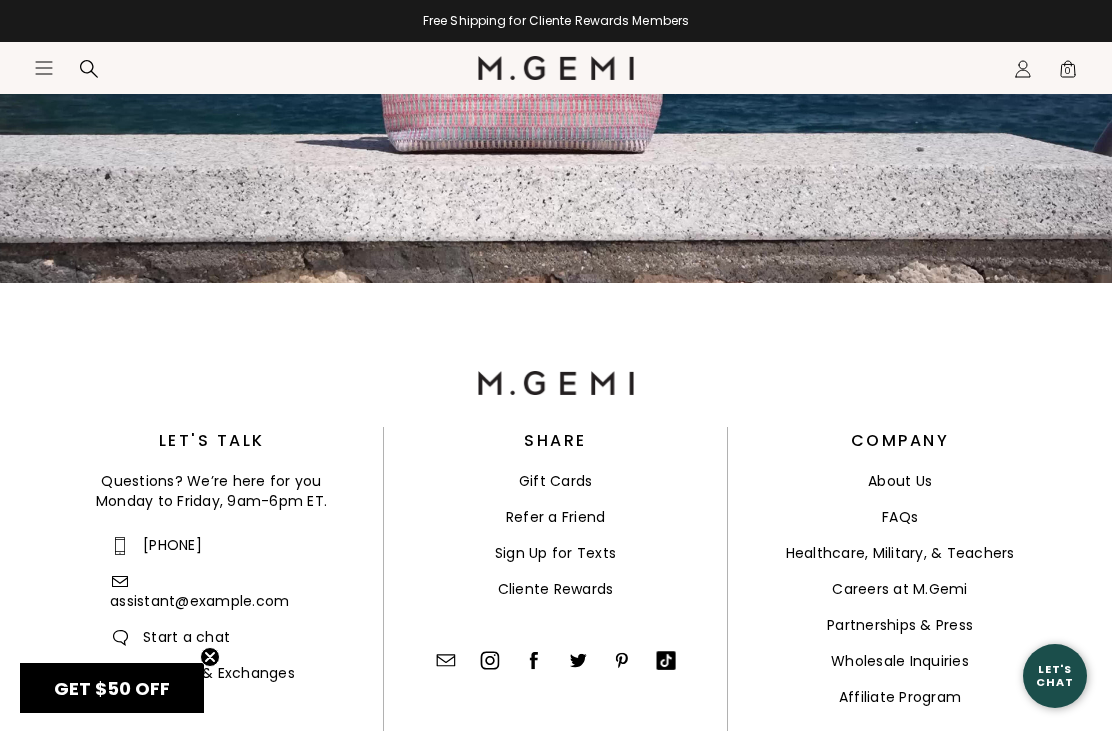 scroll, scrollTop: 4598, scrollLeft: 0, axis: vertical 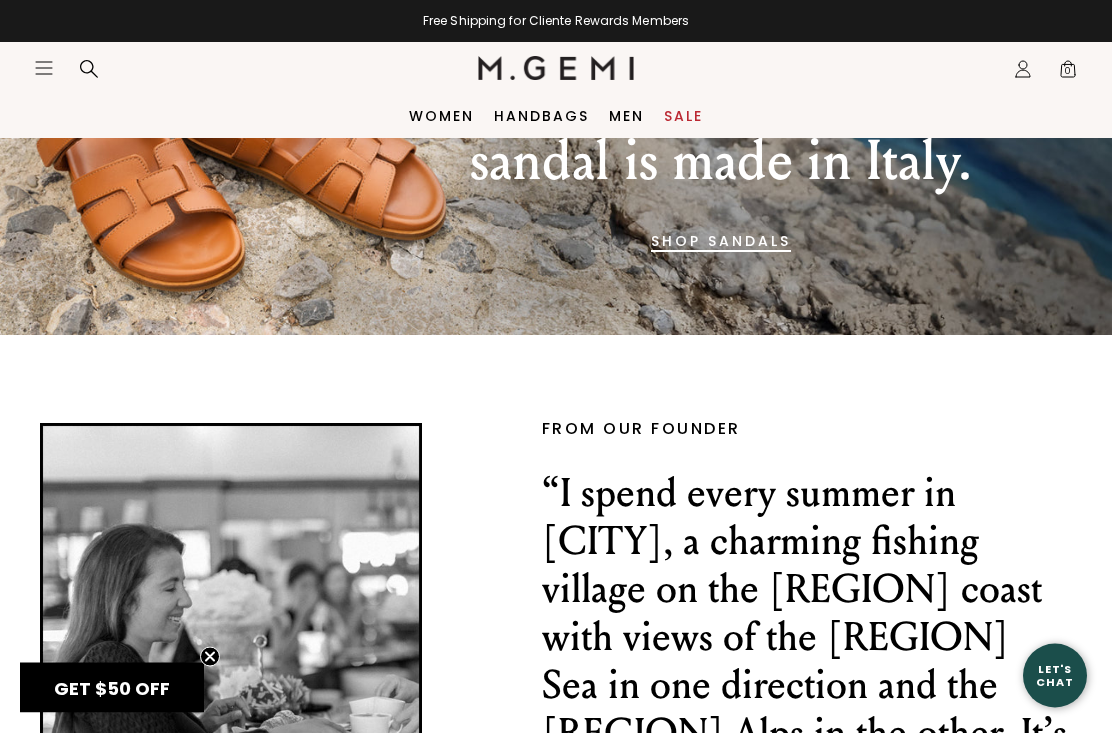 click on "Women" at bounding box center (441, 116) 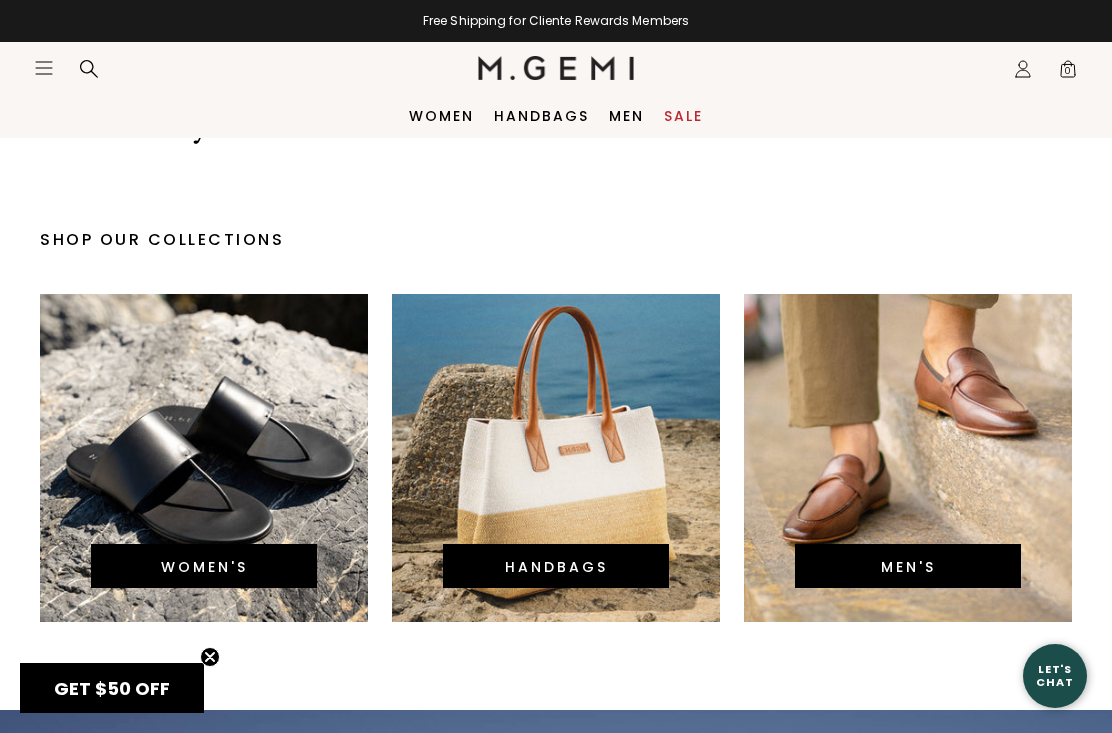 scroll, scrollTop: 3608, scrollLeft: 0, axis: vertical 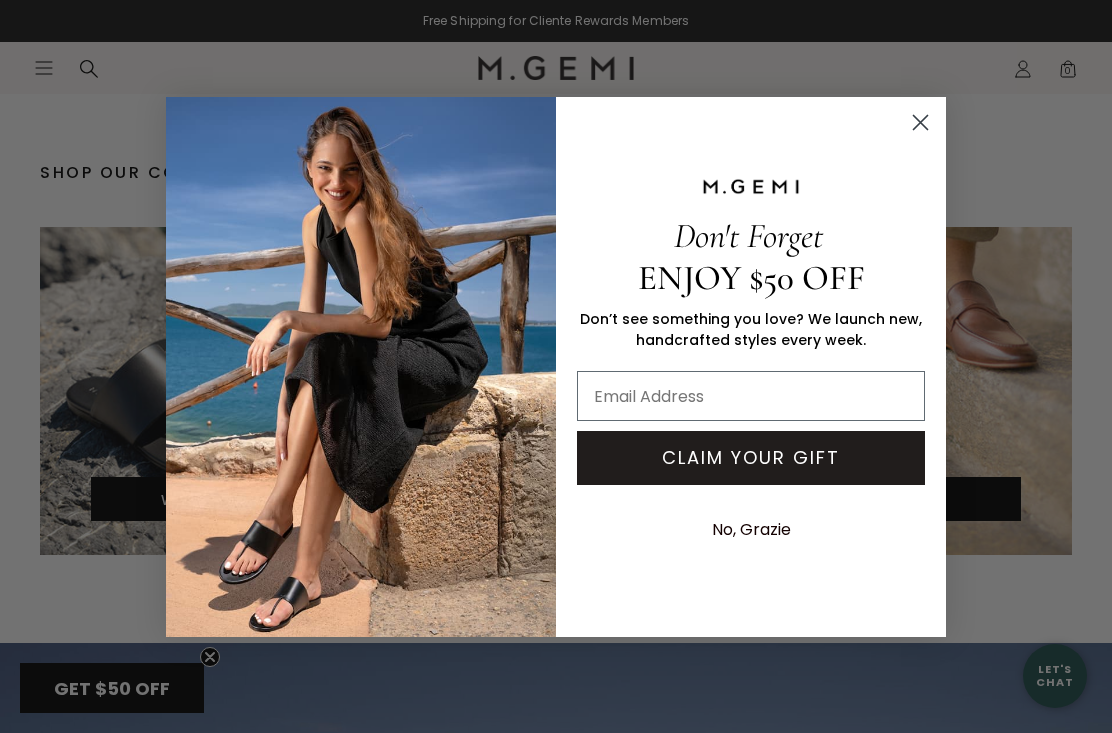 click 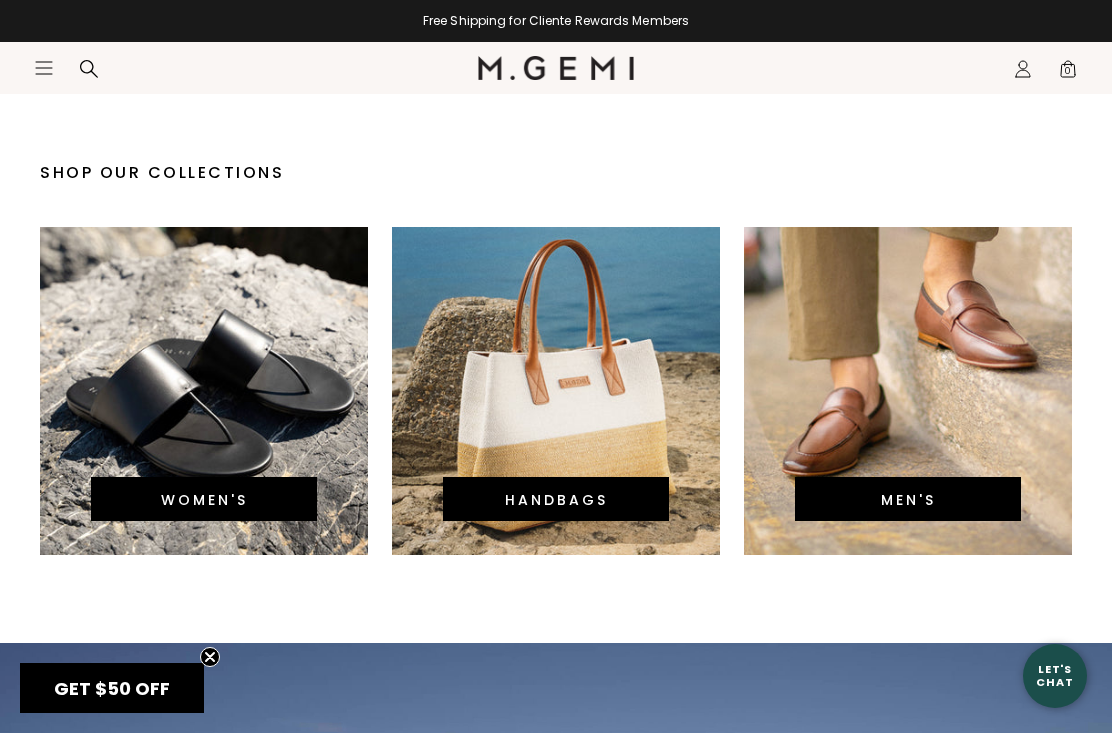 click on "WOMEN'S" at bounding box center (204, 499) 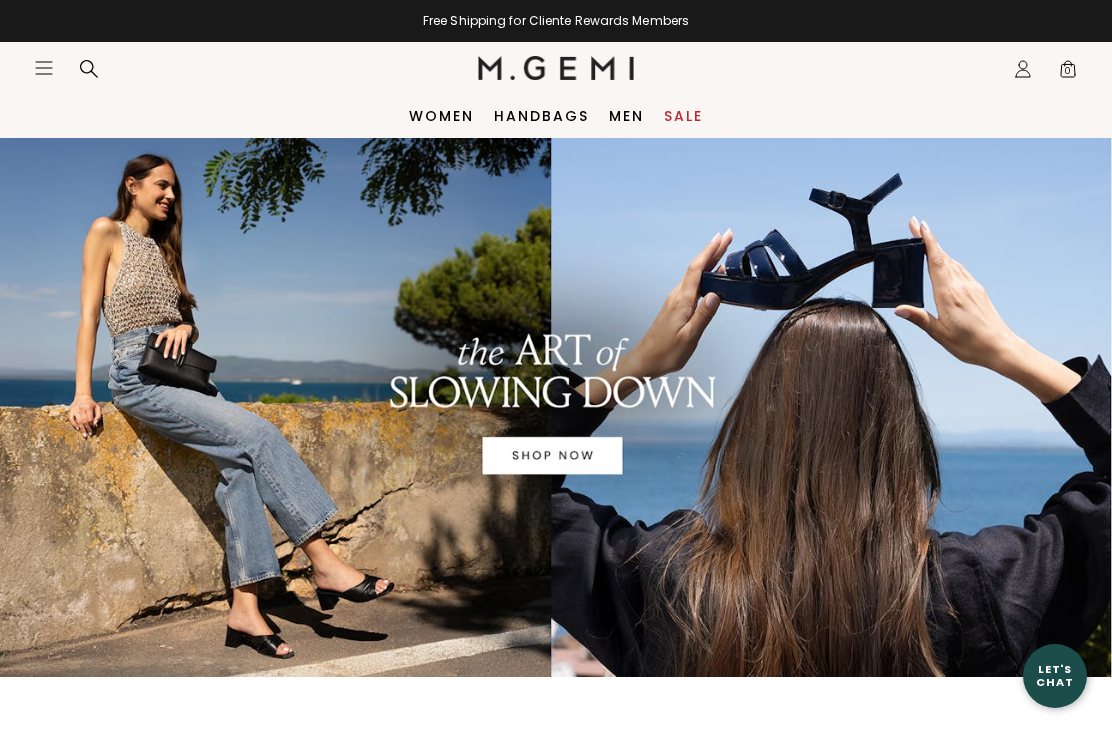 scroll, scrollTop: 0, scrollLeft: 0, axis: both 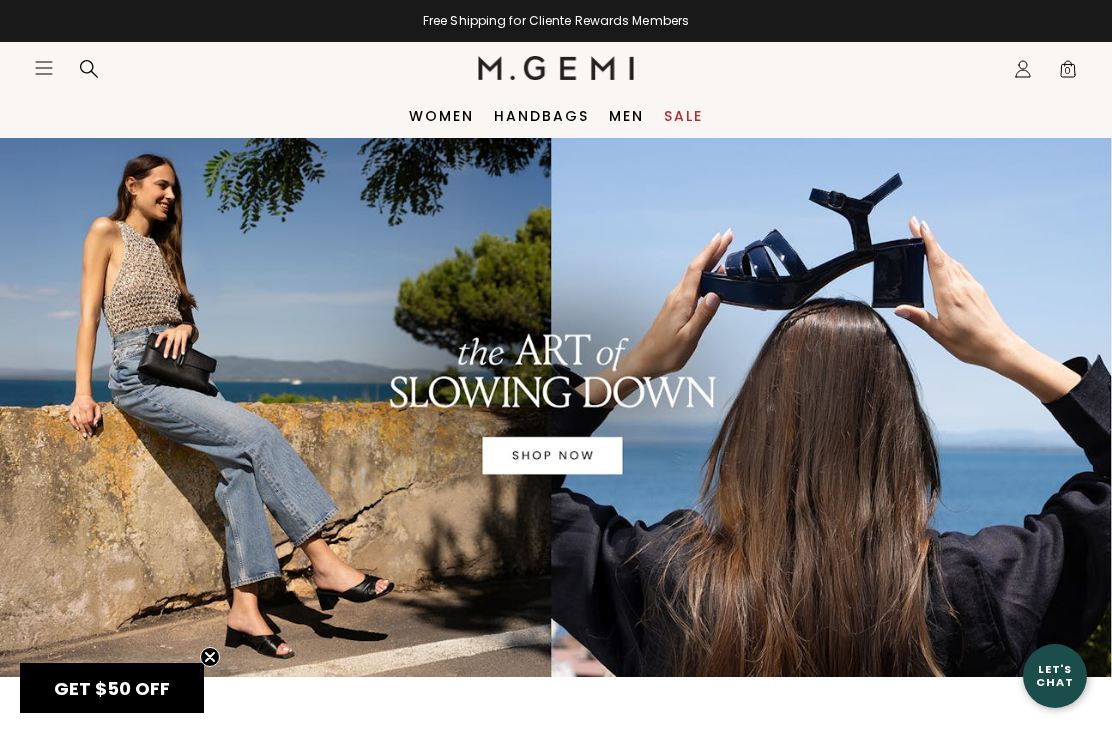 click at bounding box center [556, 407] 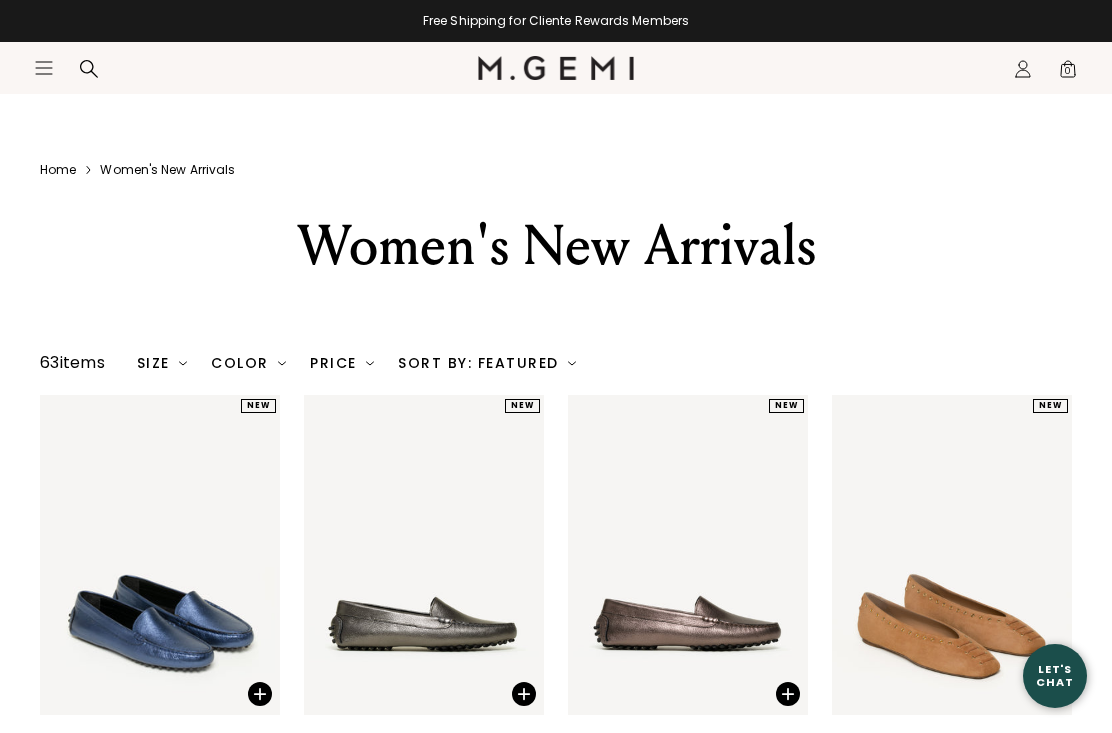scroll, scrollTop: 180, scrollLeft: 0, axis: vertical 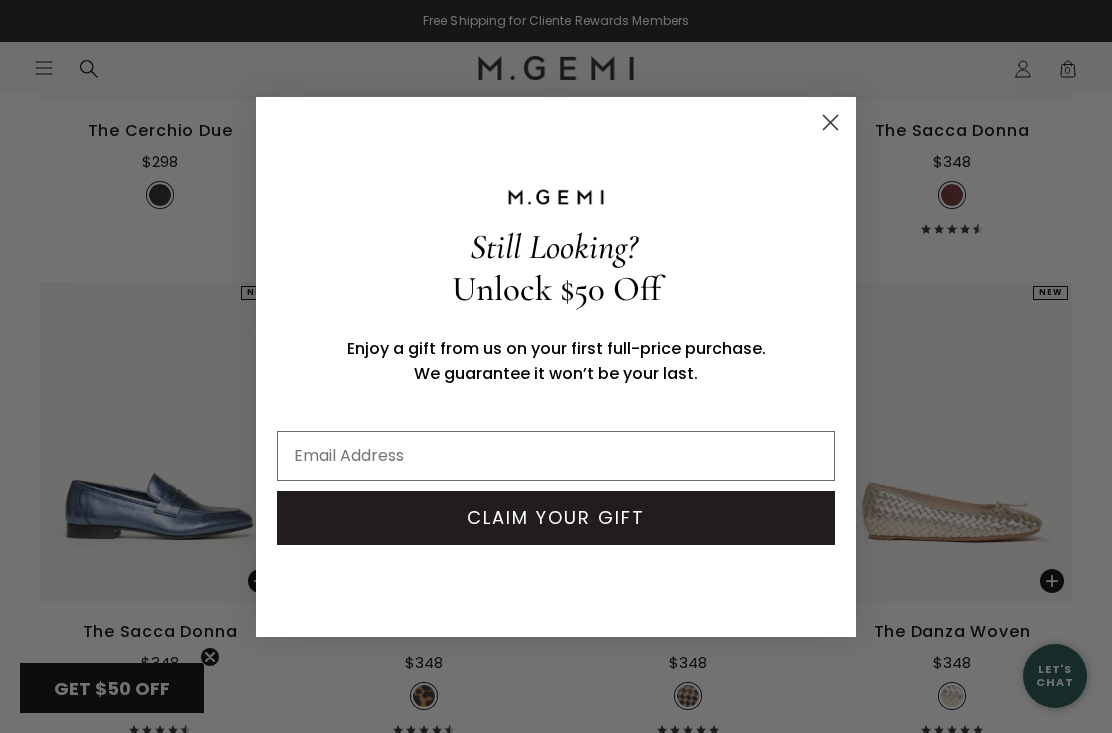 click 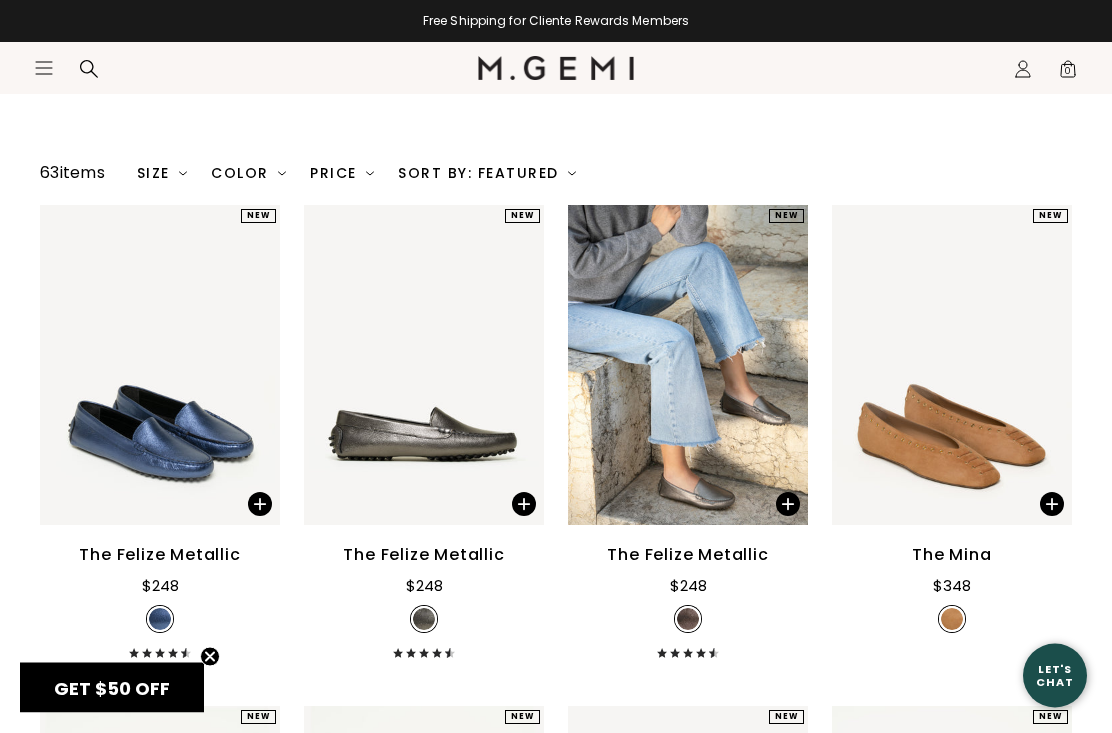 scroll, scrollTop: 191, scrollLeft: 0, axis: vertical 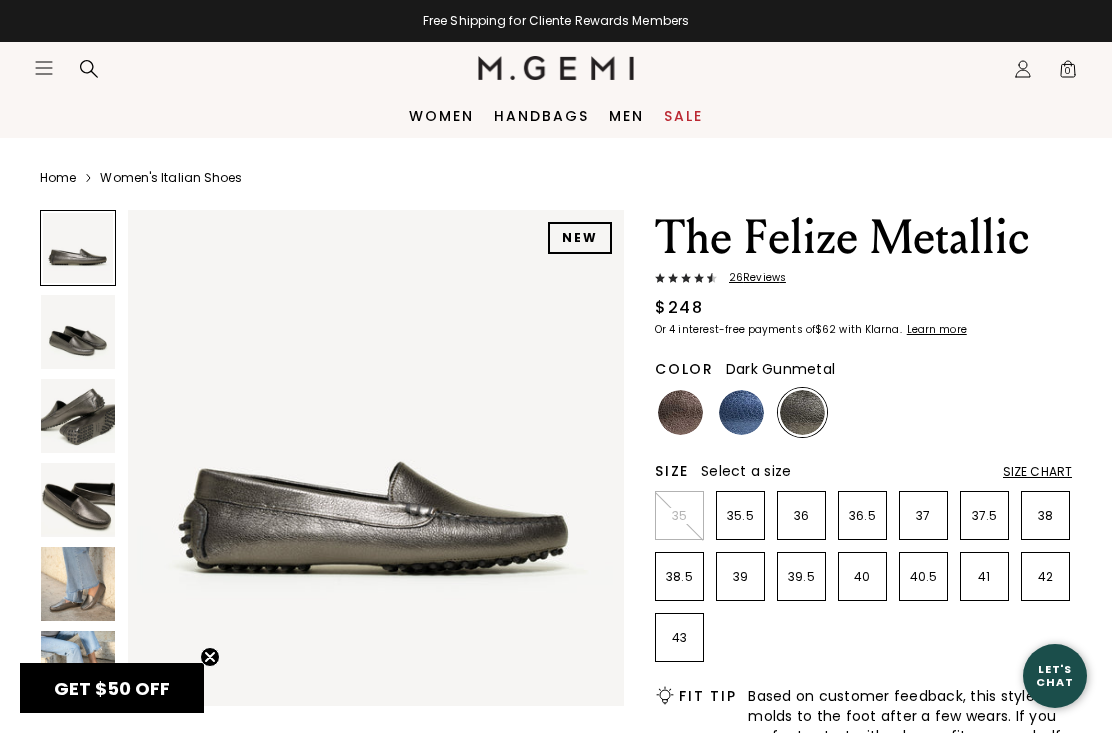 click at bounding box center [680, 412] 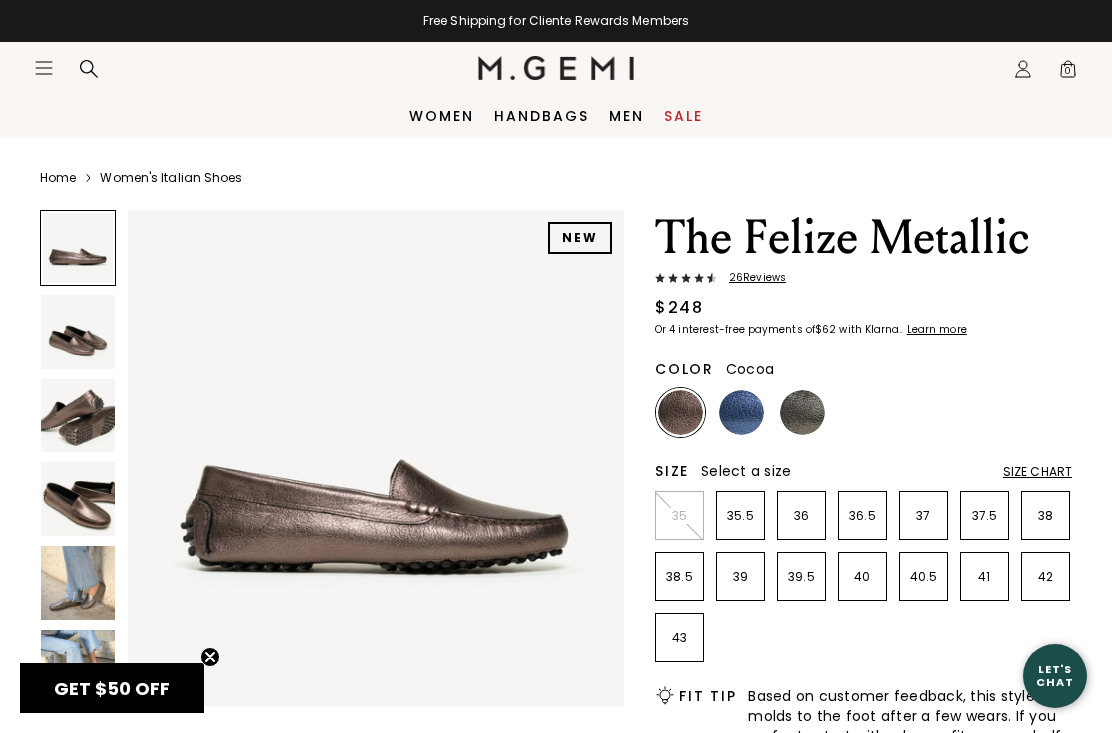 scroll, scrollTop: 0, scrollLeft: 0, axis: both 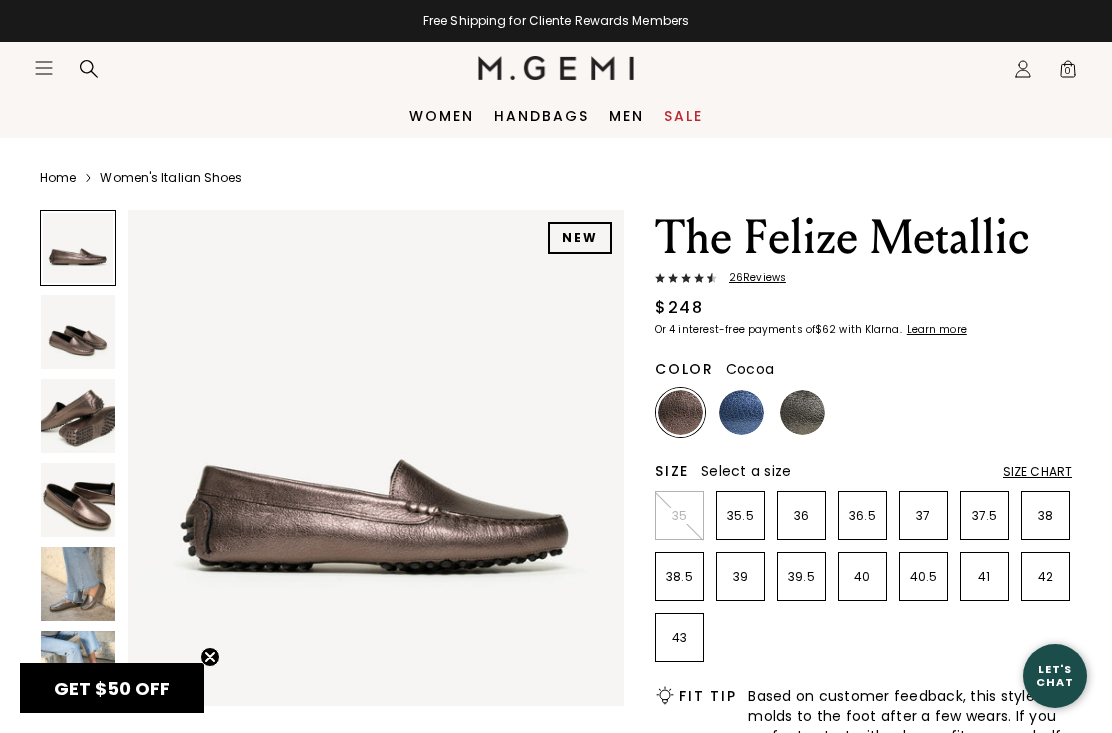 click at bounding box center (741, 412) 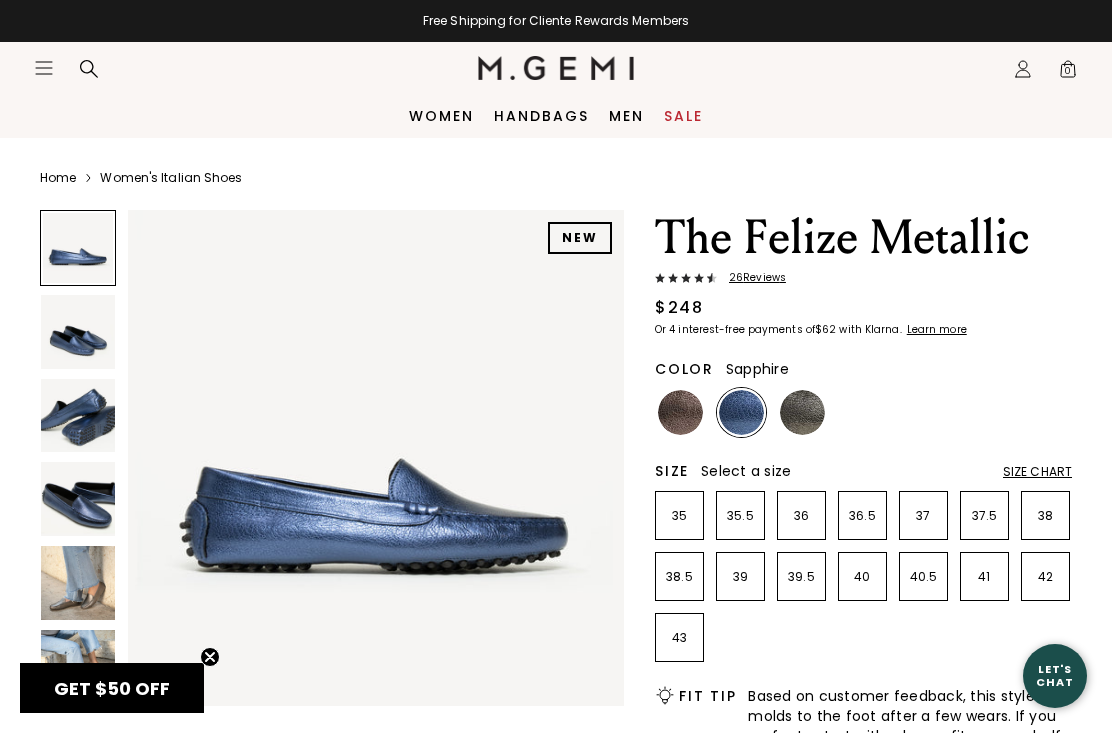 scroll, scrollTop: 0, scrollLeft: 0, axis: both 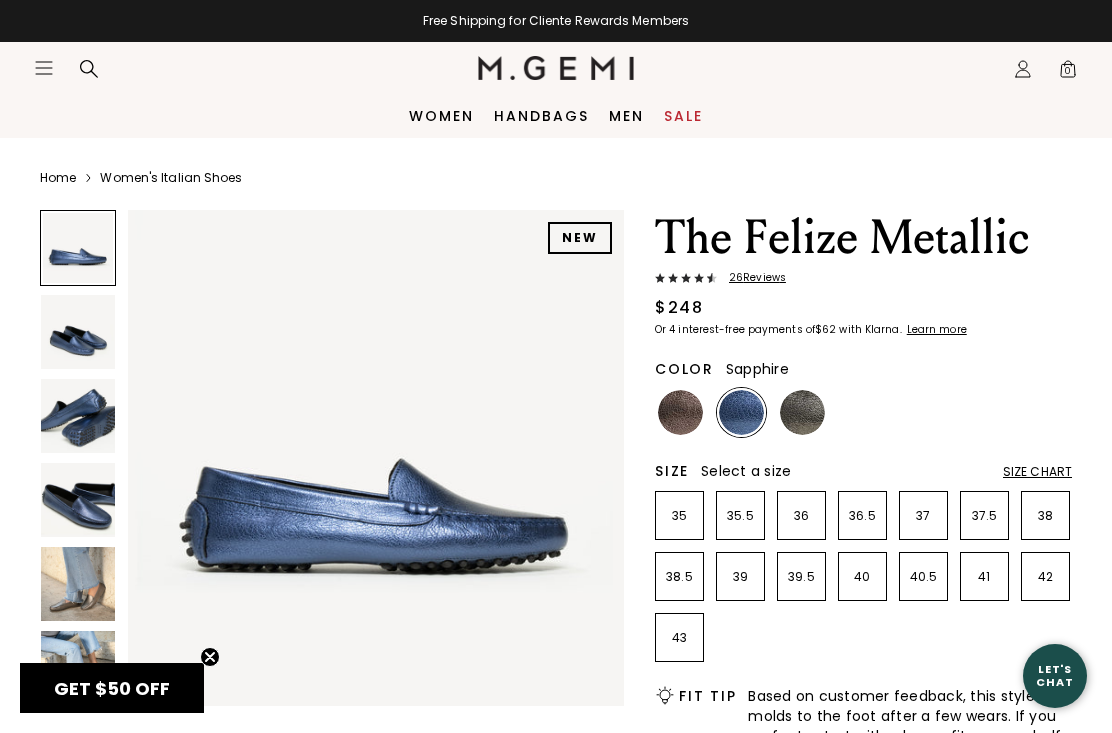 click at bounding box center (802, 412) 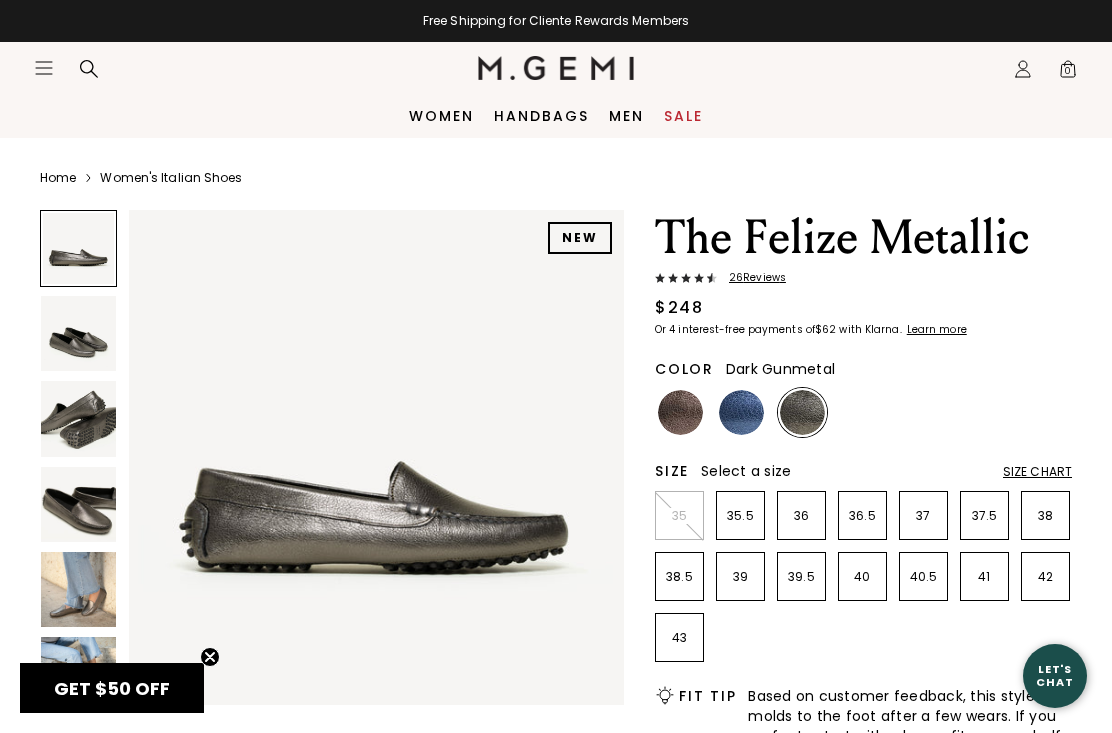 scroll, scrollTop: 0, scrollLeft: 0, axis: both 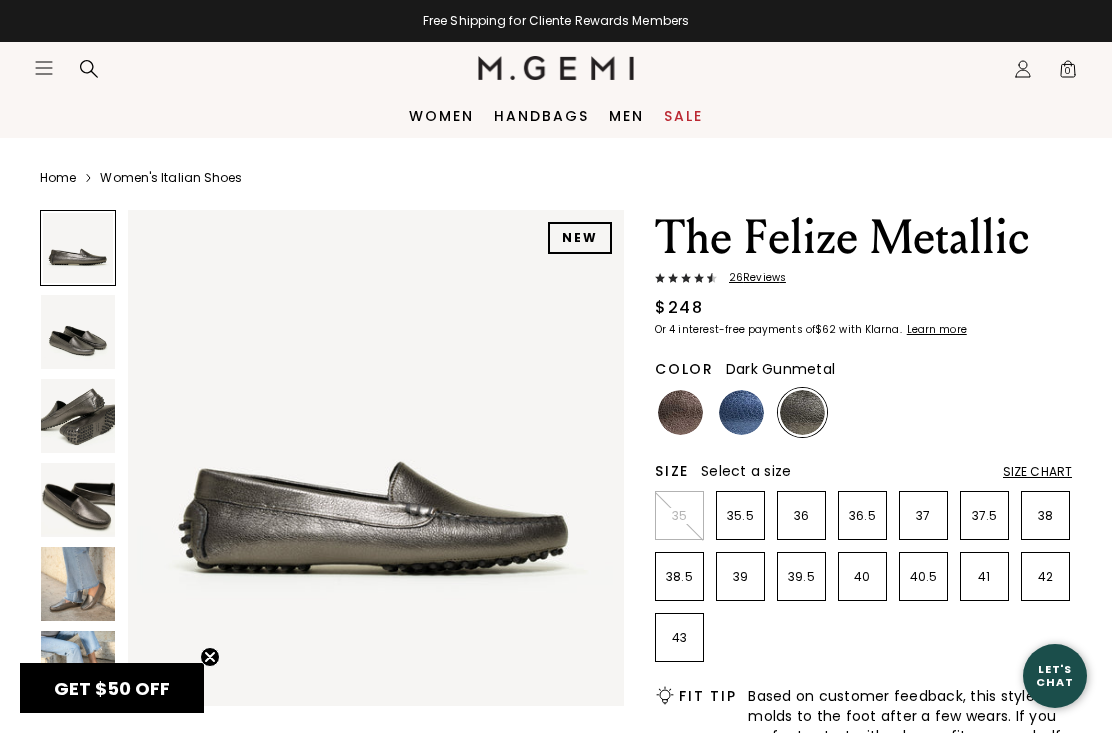 click on "Sale" at bounding box center (683, 116) 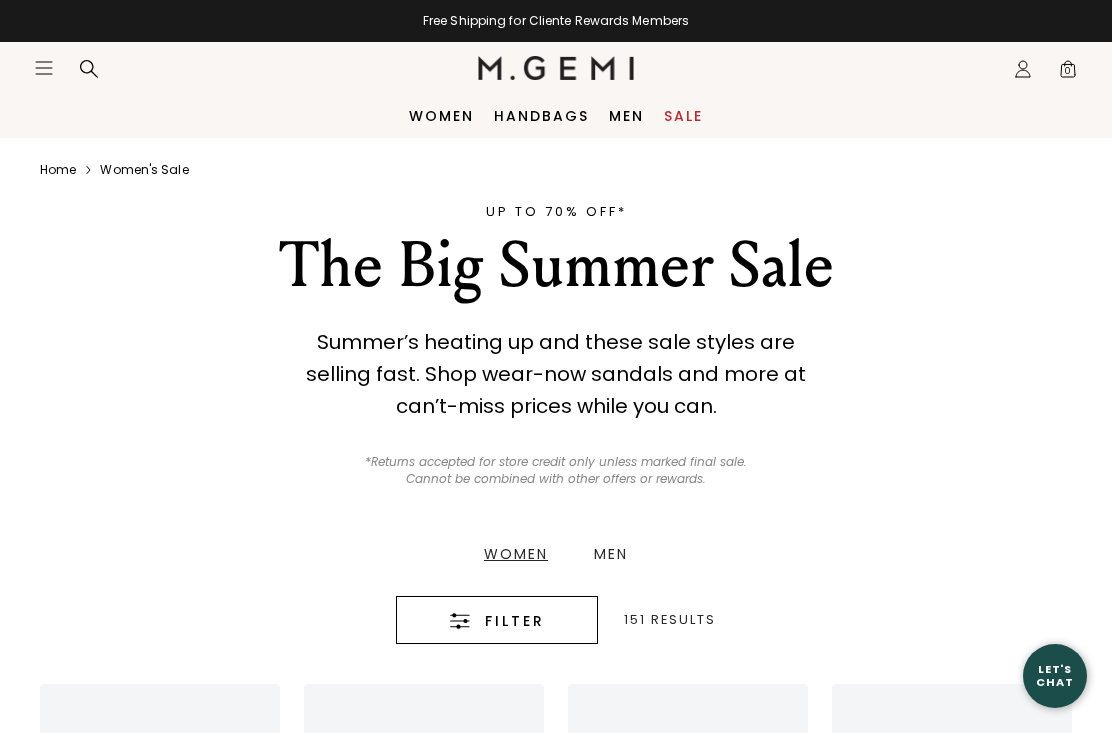 scroll, scrollTop: 0, scrollLeft: 0, axis: both 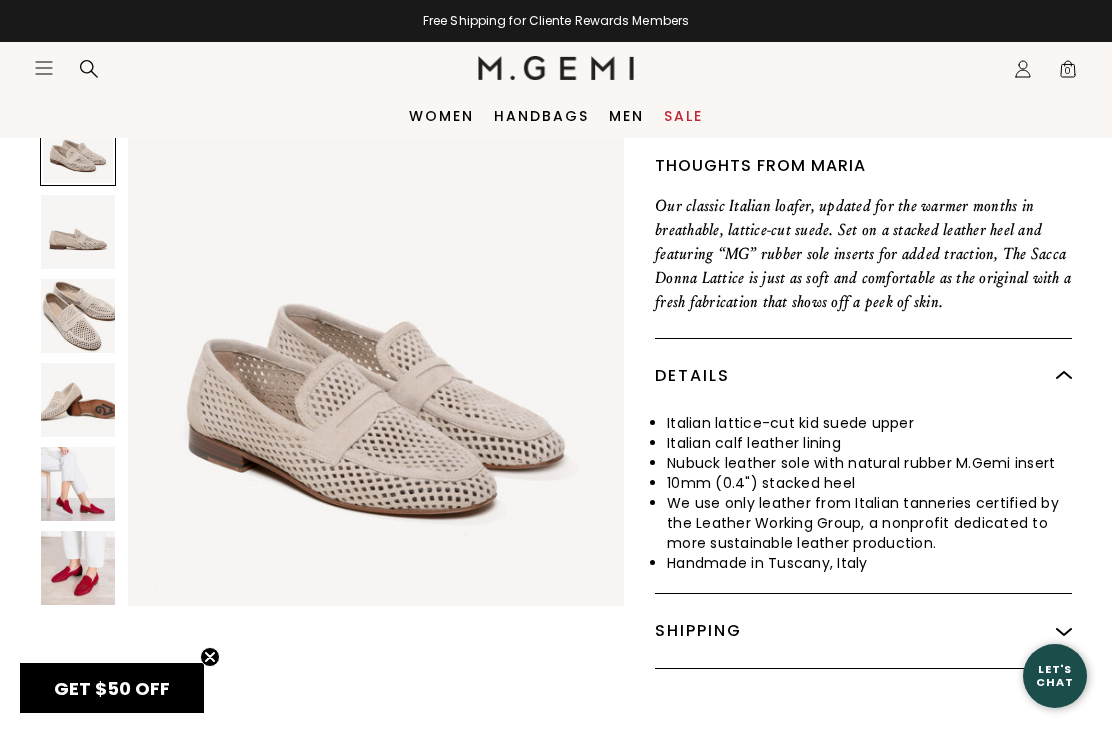 click at bounding box center [78, 568] 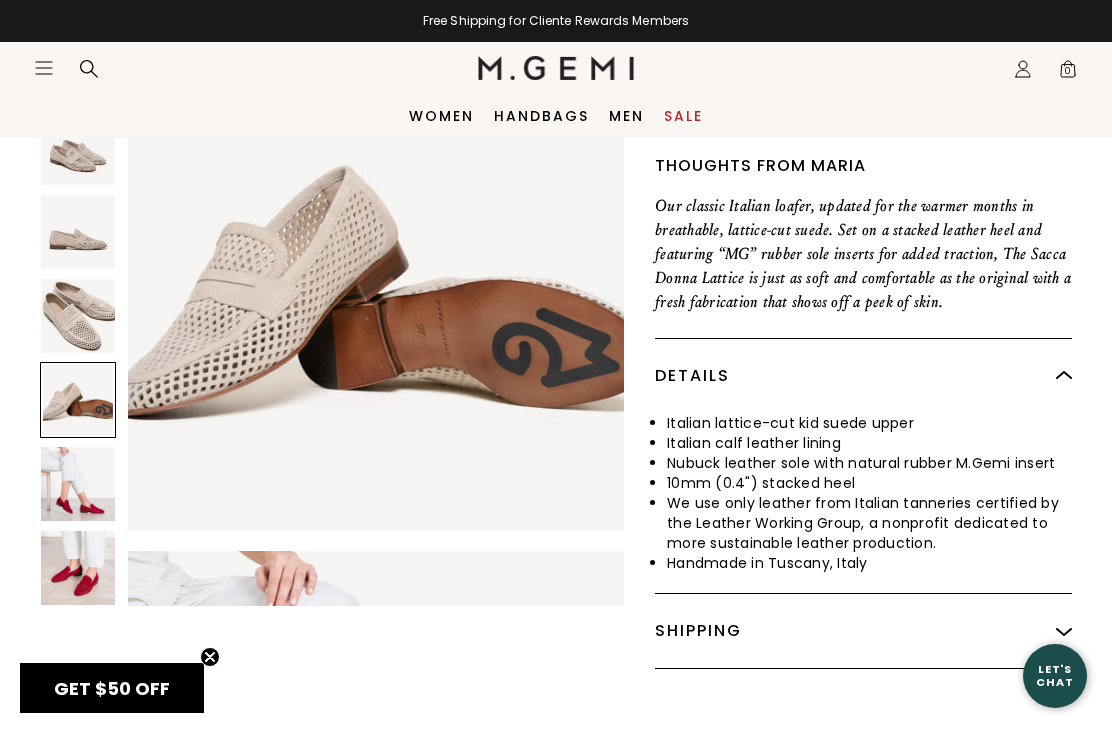 scroll, scrollTop: 1598, scrollLeft: 0, axis: vertical 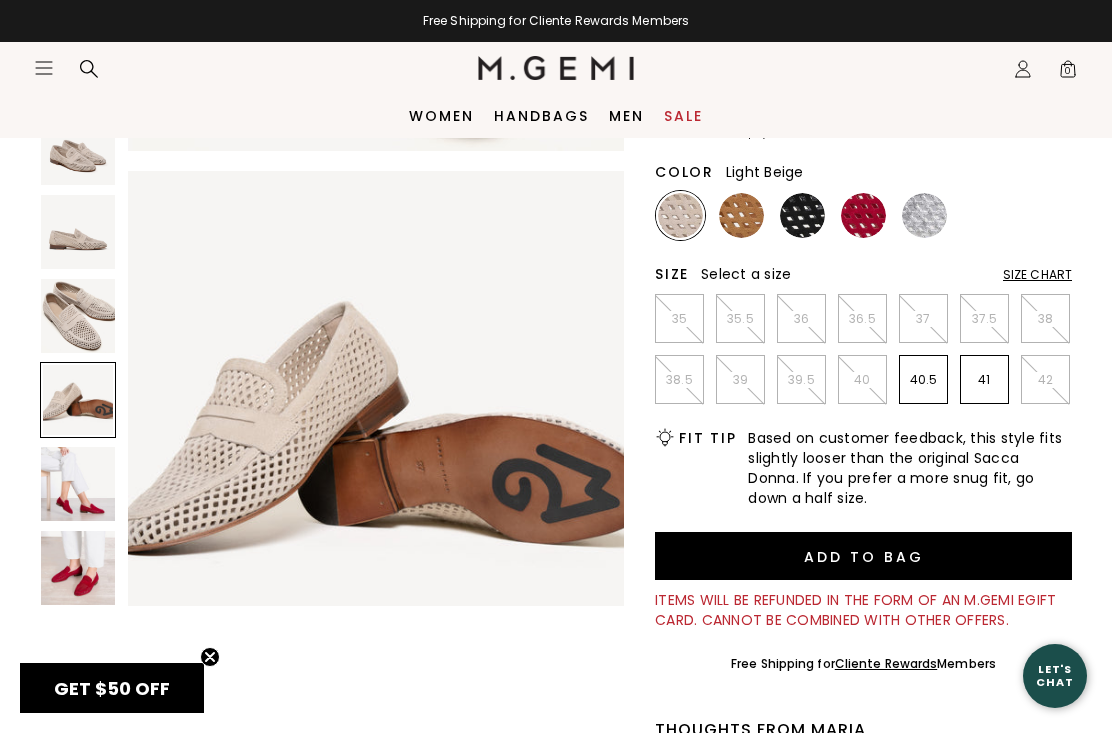 click 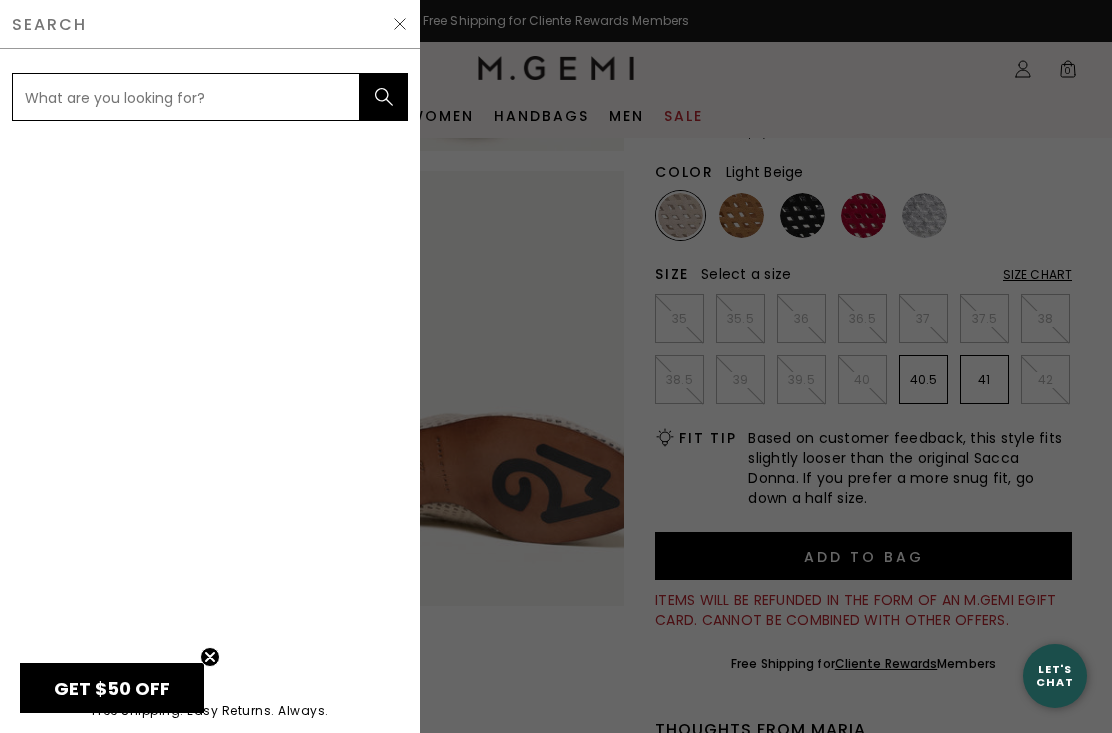 click at bounding box center [186, 97] 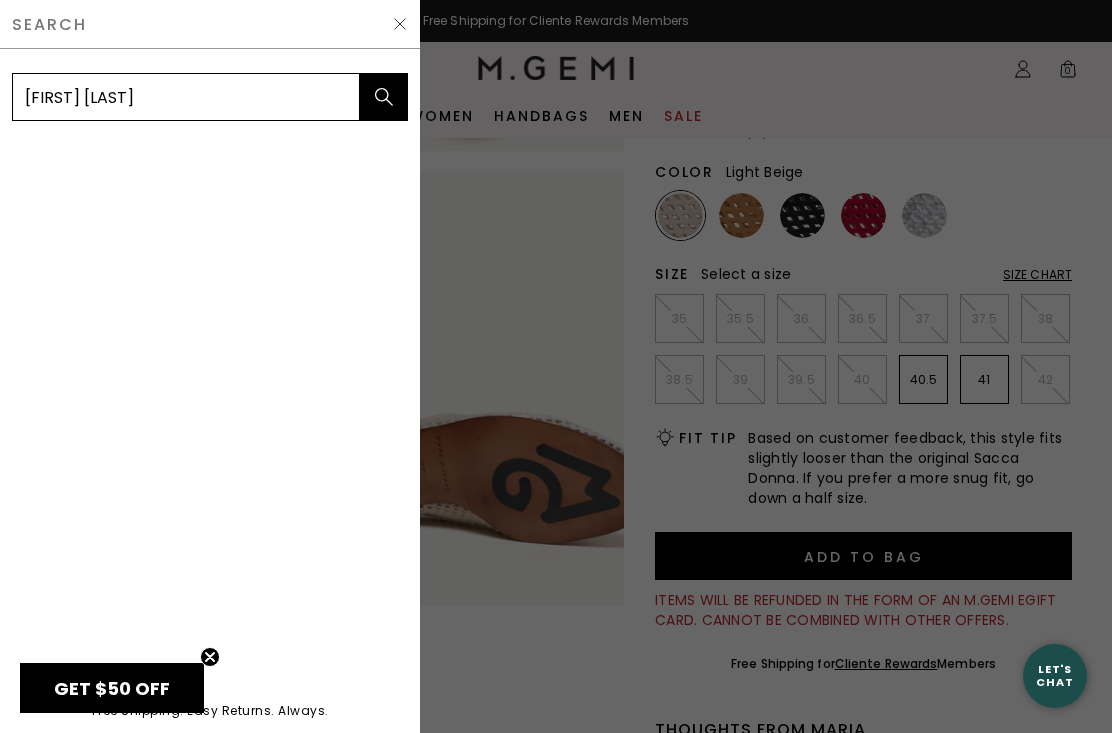 type on "Felize leather loafer" 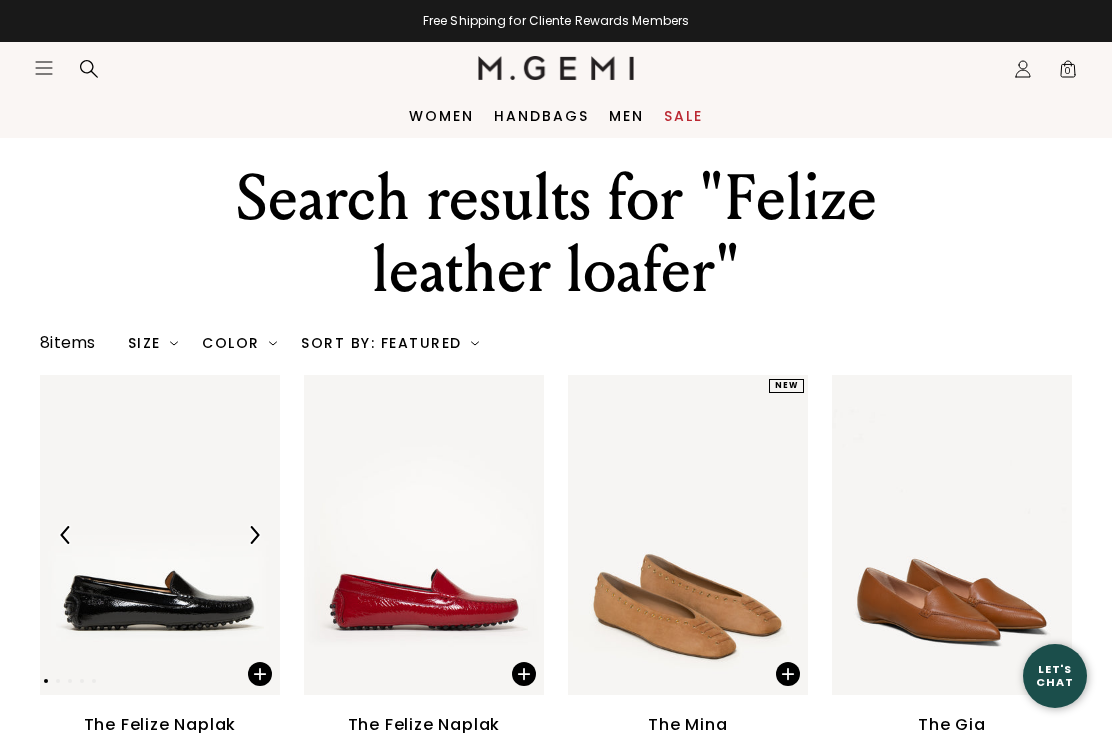 scroll, scrollTop: 0, scrollLeft: 0, axis: both 